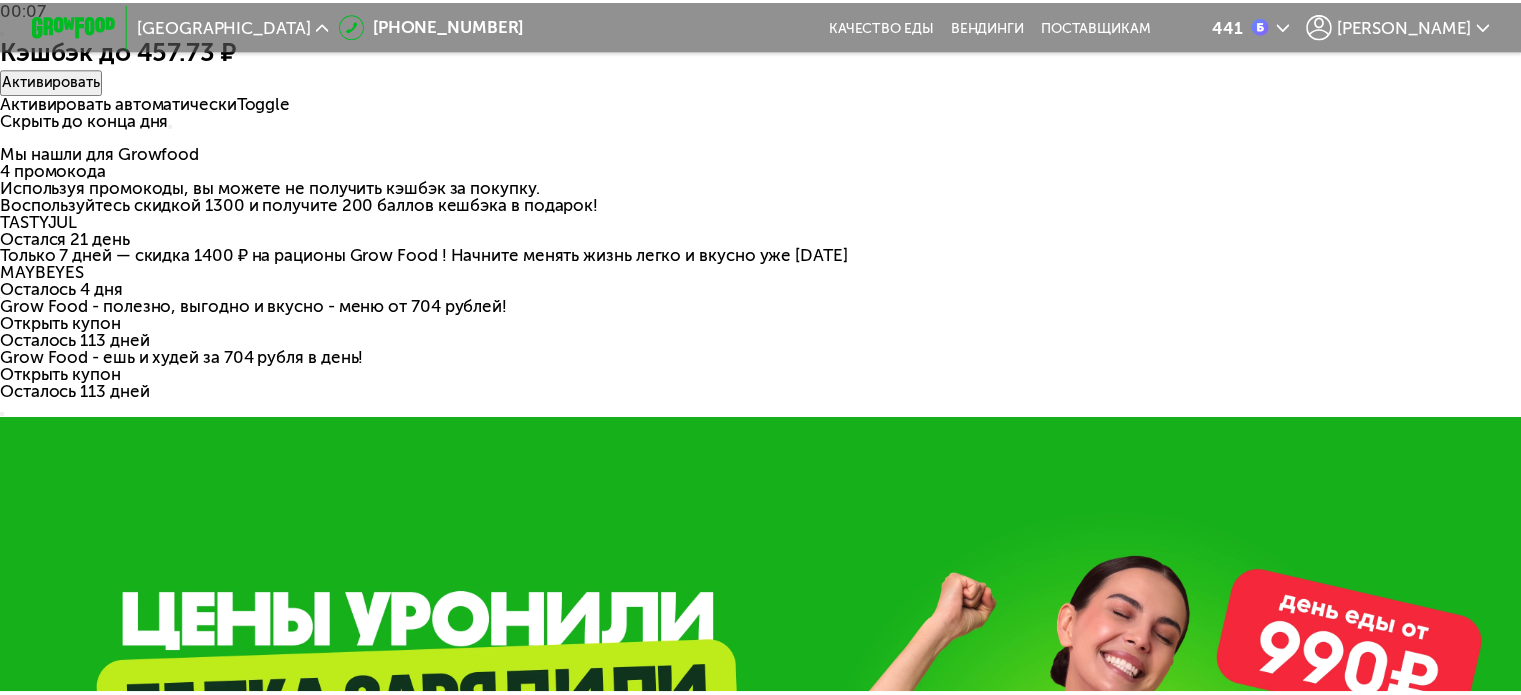 scroll, scrollTop: 0, scrollLeft: 0, axis: both 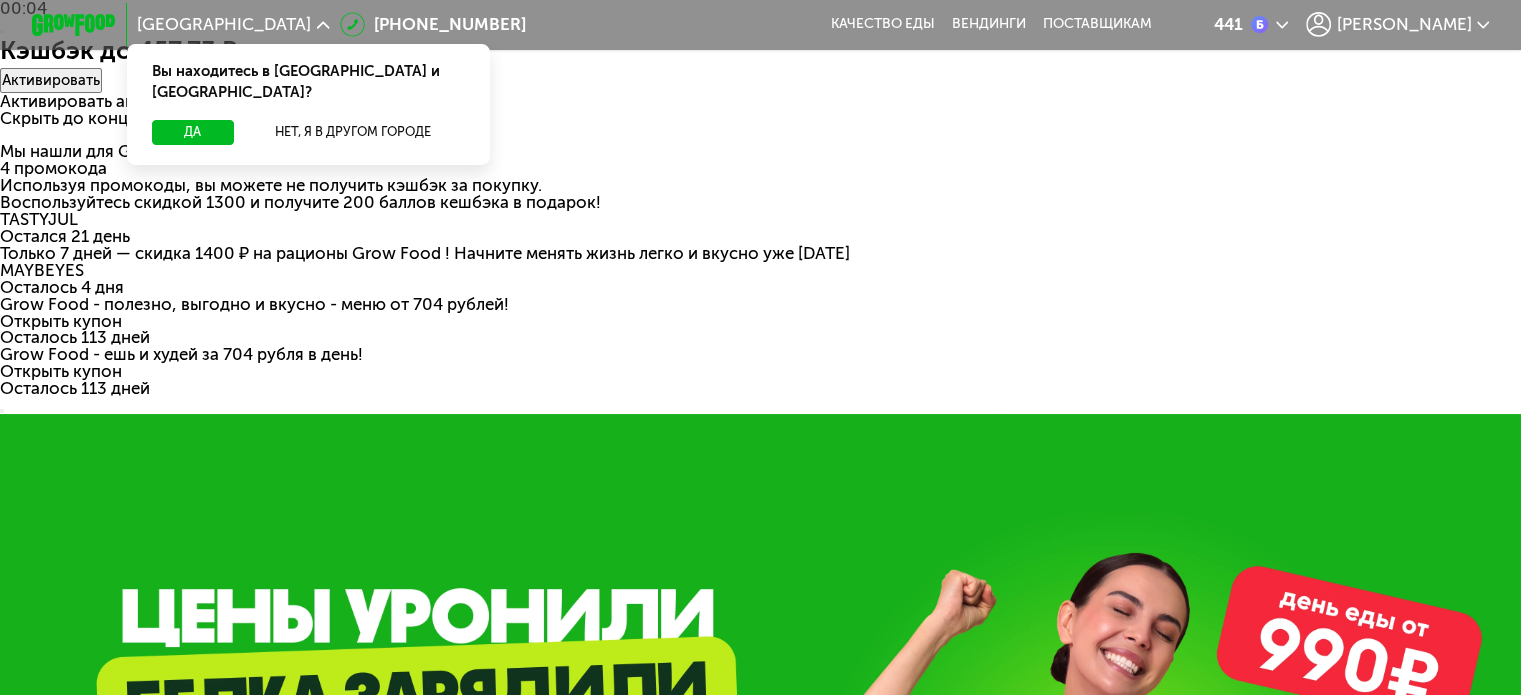 click at bounding box center (2, 31) 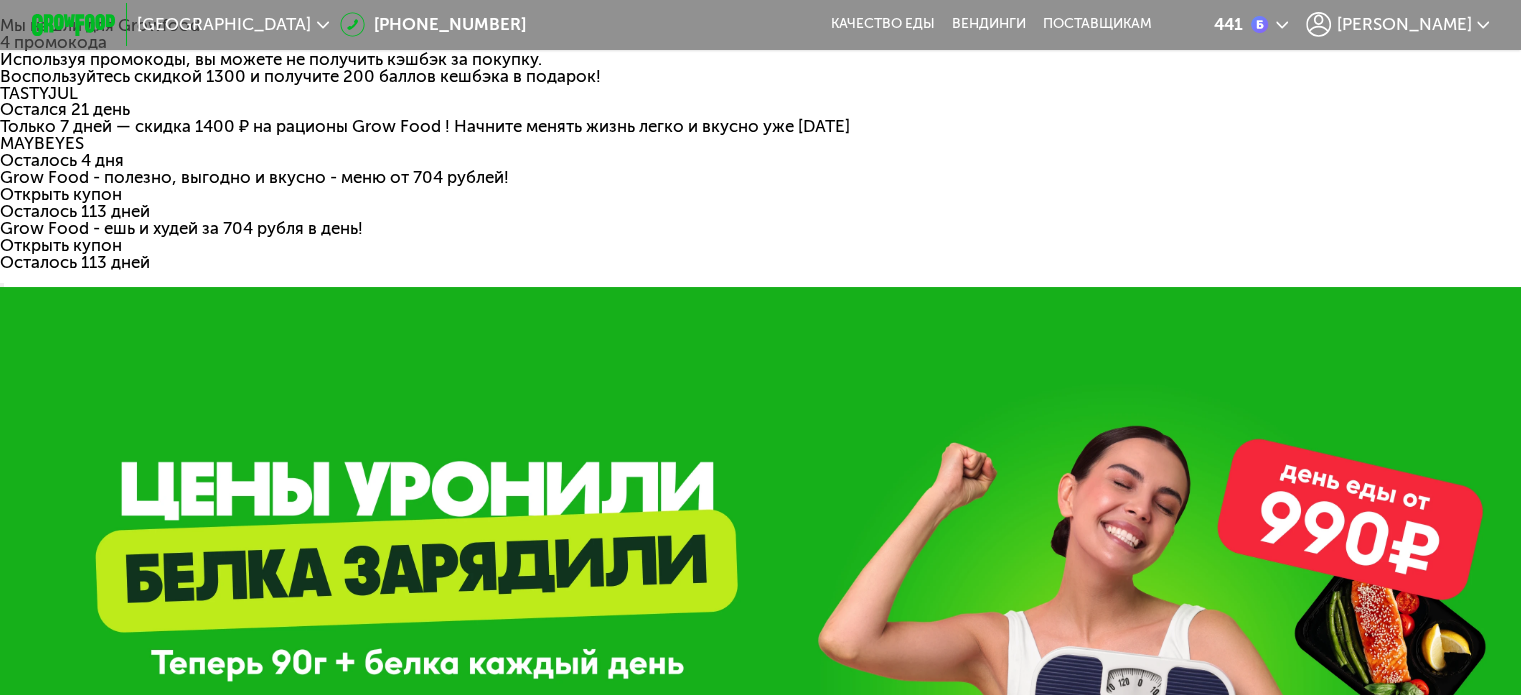 click on "[PERSON_NAME]" 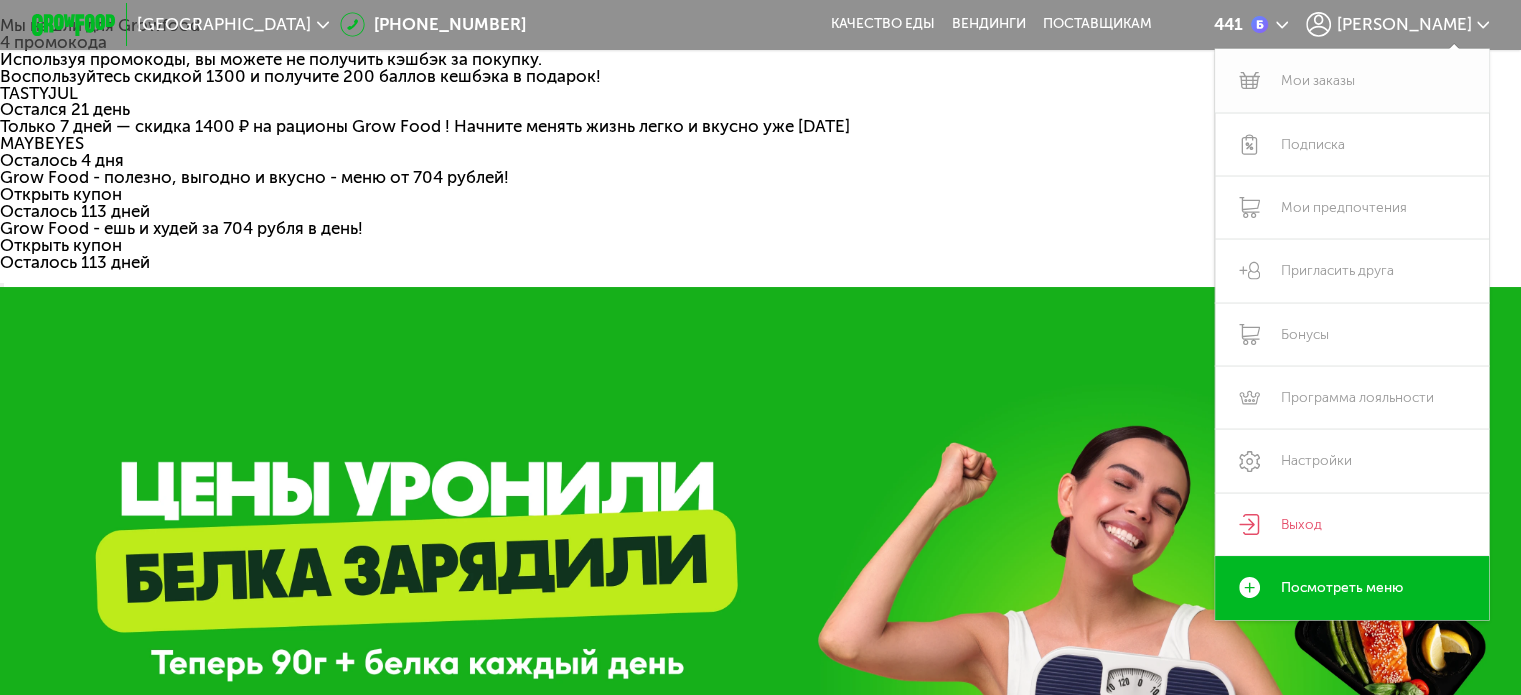 click on "Мои заказы" at bounding box center [1352, 80] 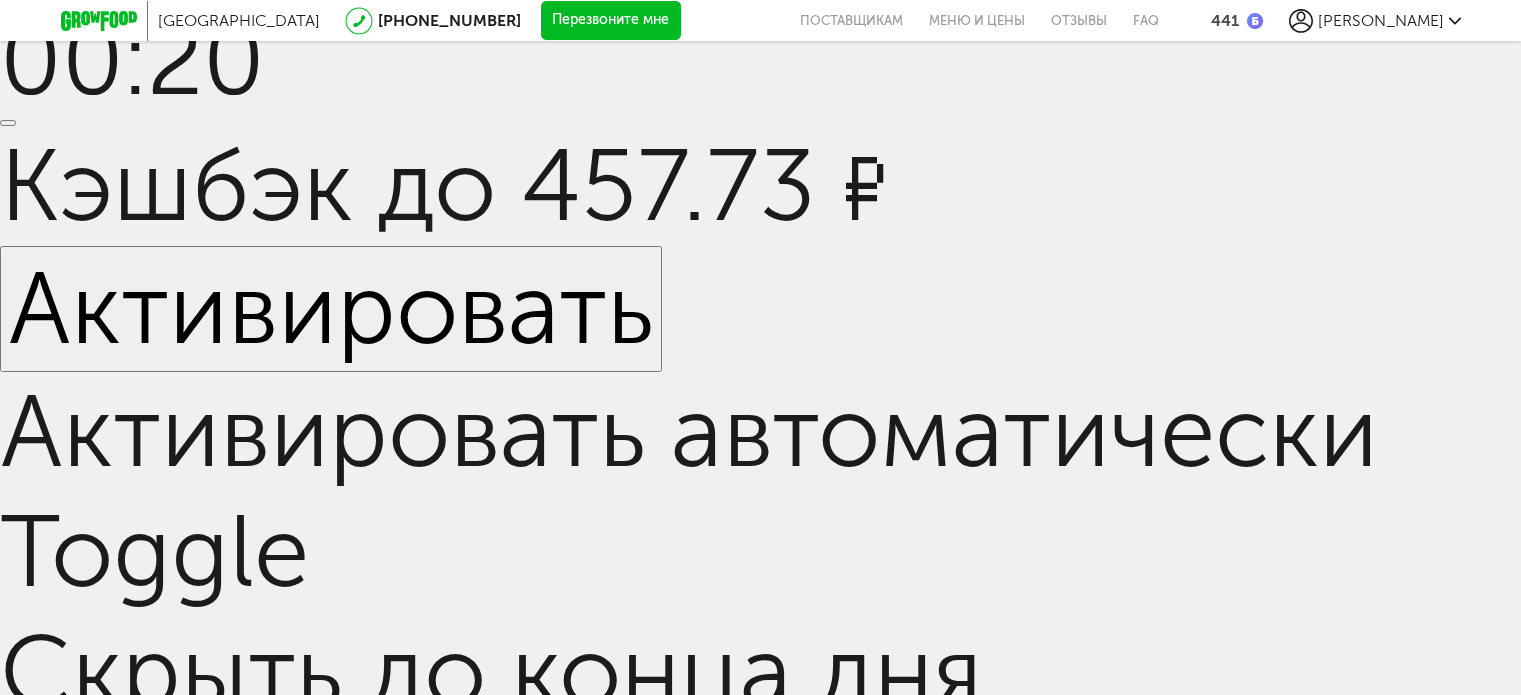 scroll, scrollTop: 0, scrollLeft: 0, axis: both 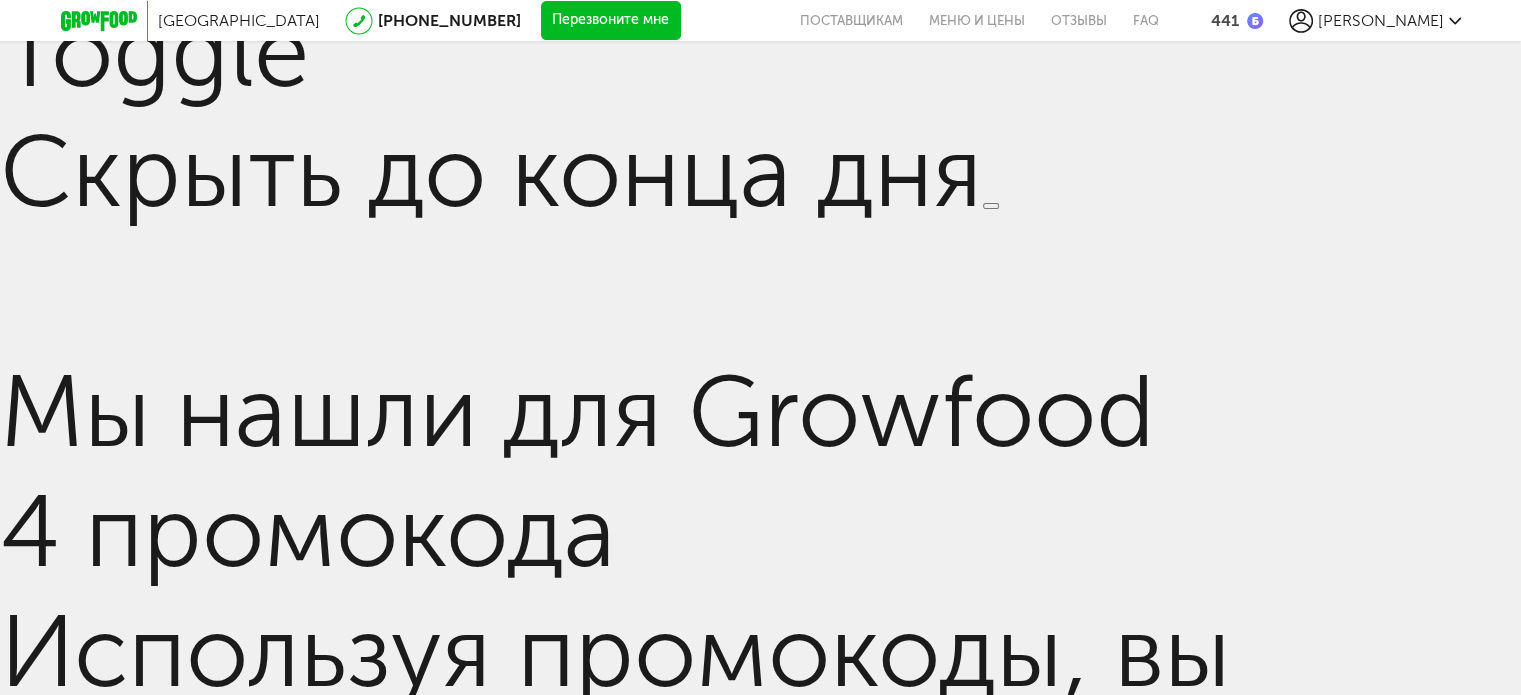click on "Daily     на 6 дней питания" at bounding box center [696, 3766] 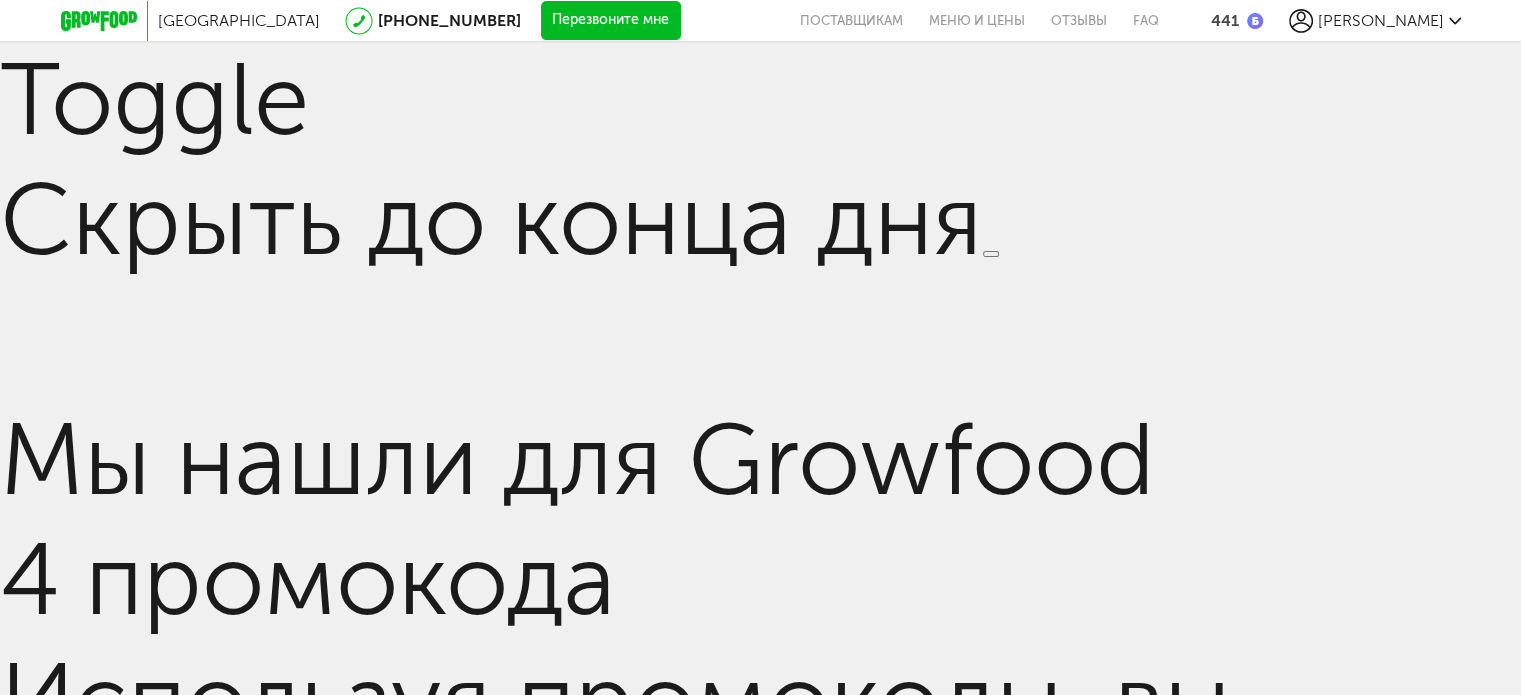 scroll, scrollTop: 392, scrollLeft: 0, axis: vertical 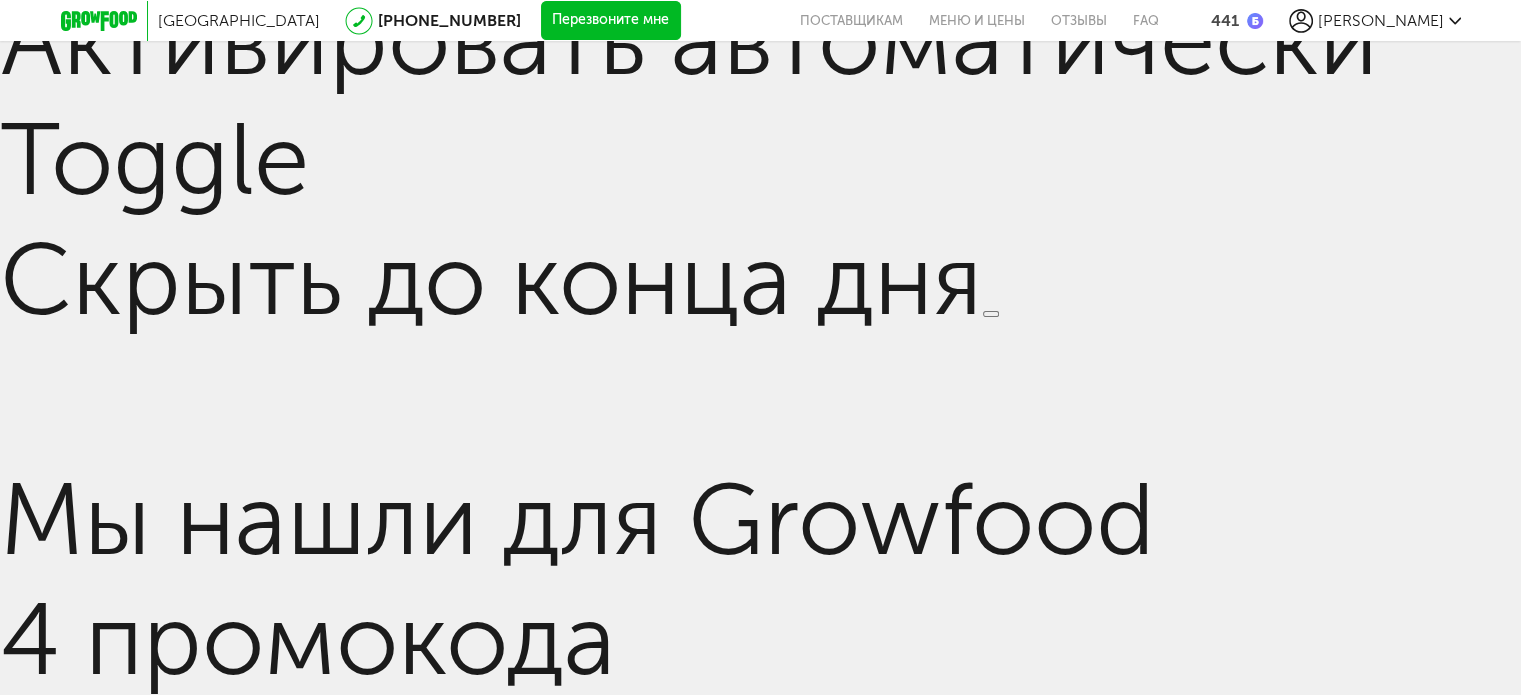 click at bounding box center (8, -269) 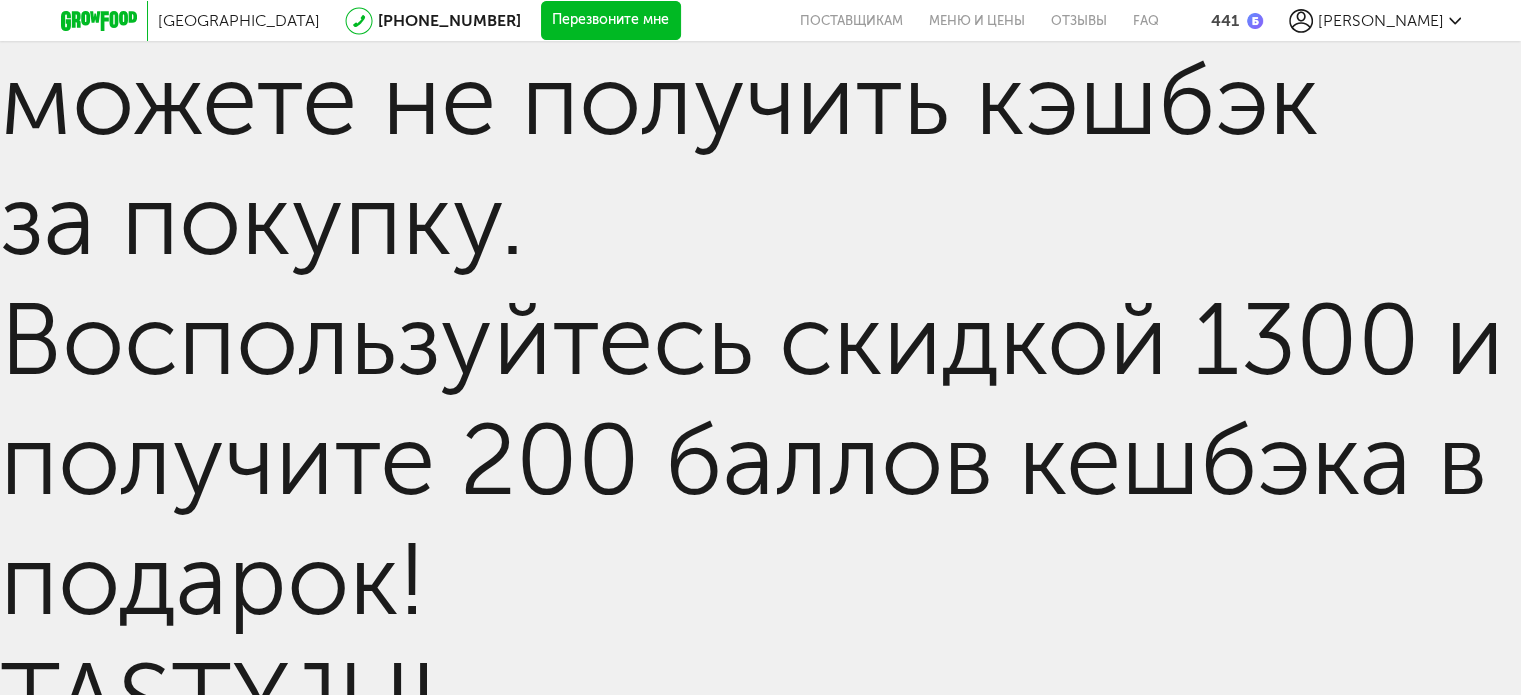 scroll, scrollTop: 392, scrollLeft: 0, axis: vertical 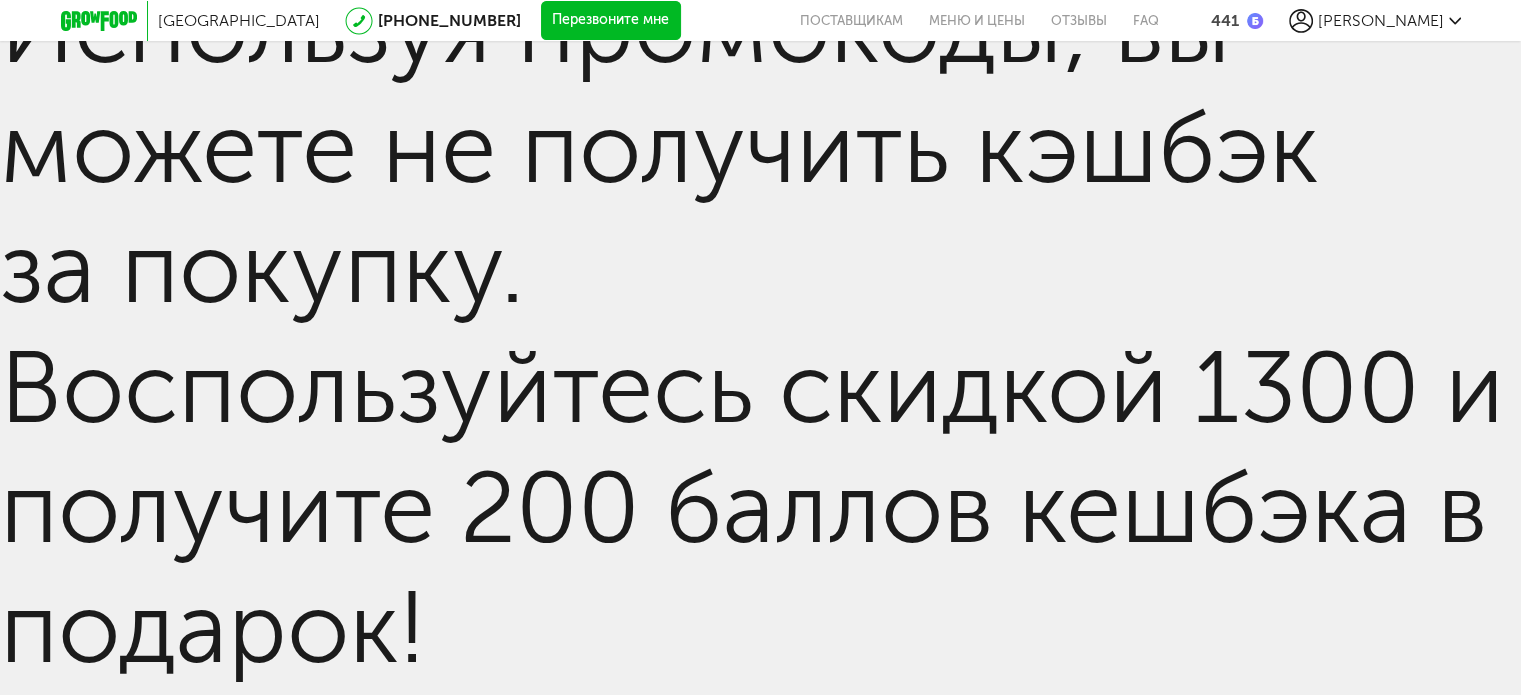 click on "чт 10.07" at bounding box center [691, 3296] 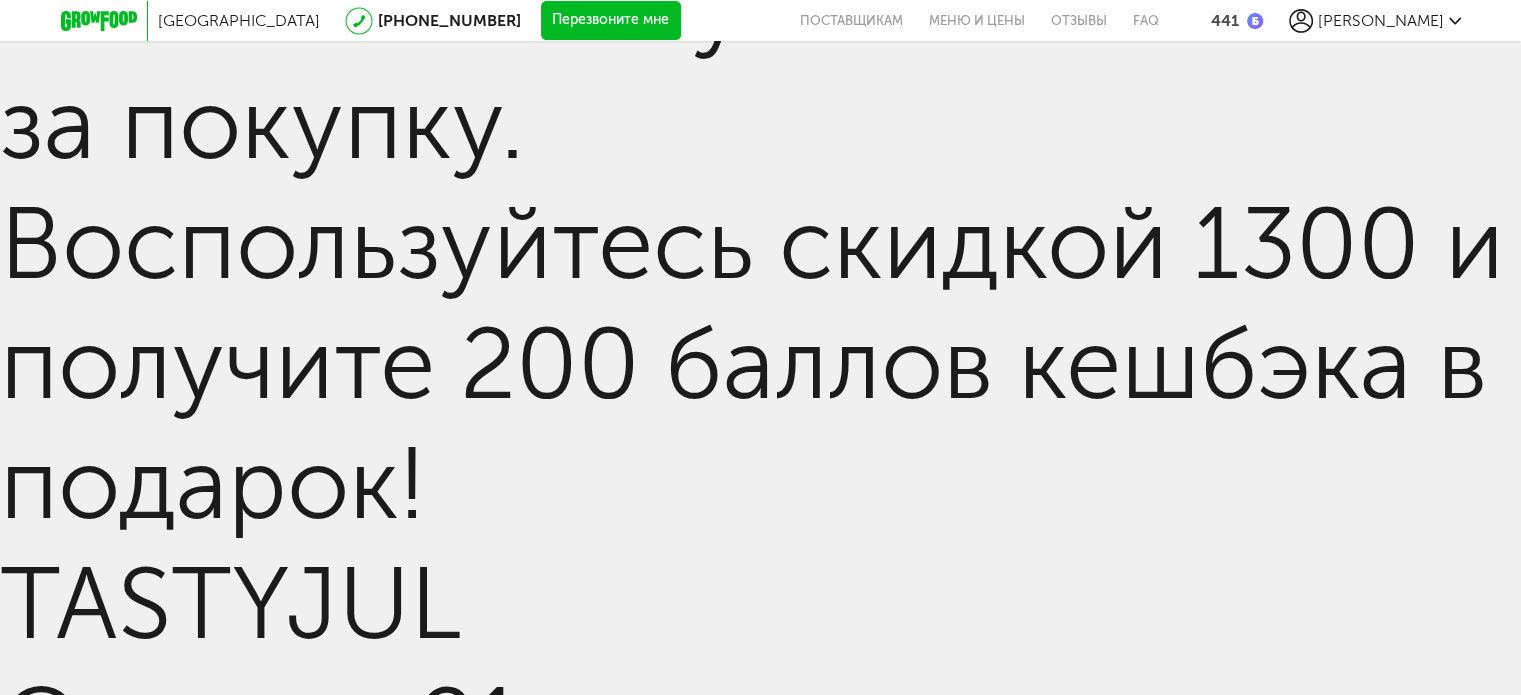 scroll, scrollTop: 492, scrollLeft: 0, axis: vertical 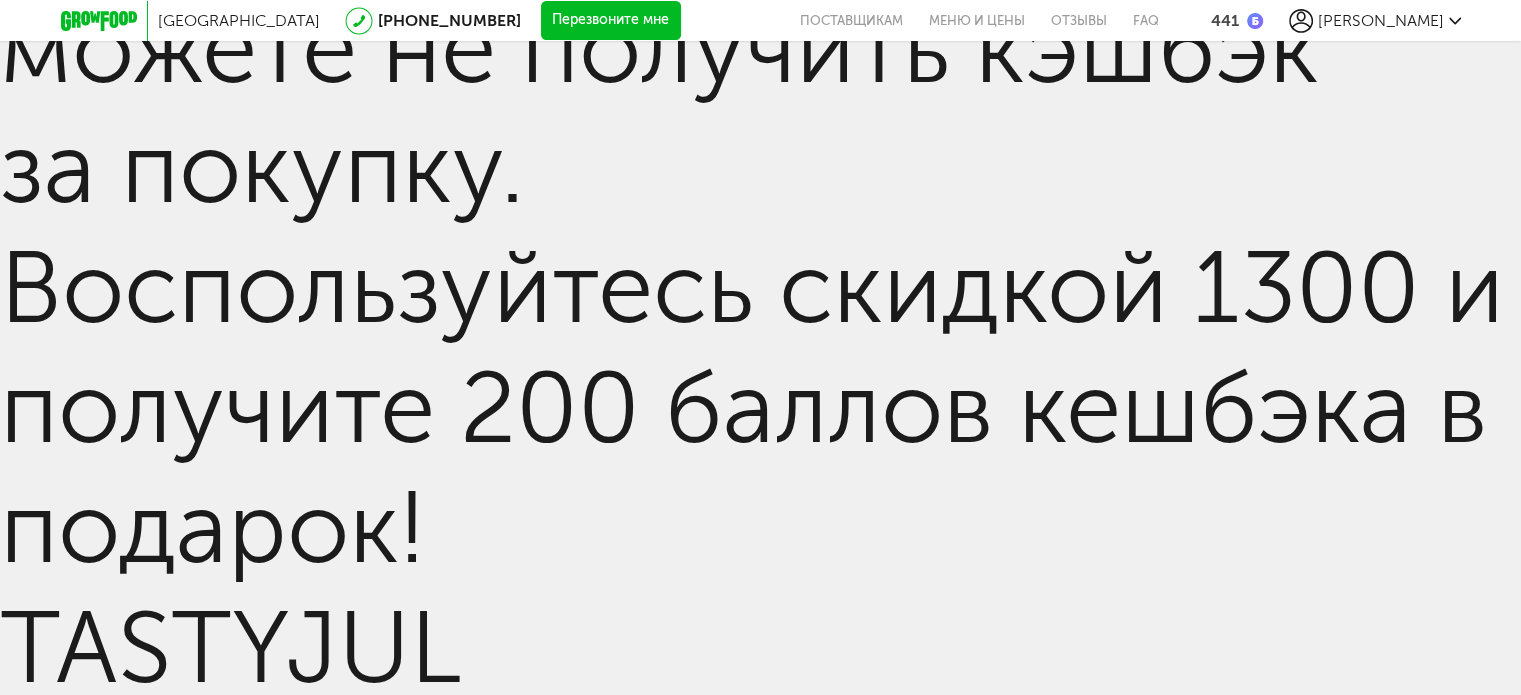 click on "пт 11.07" at bounding box center (838, 3196) 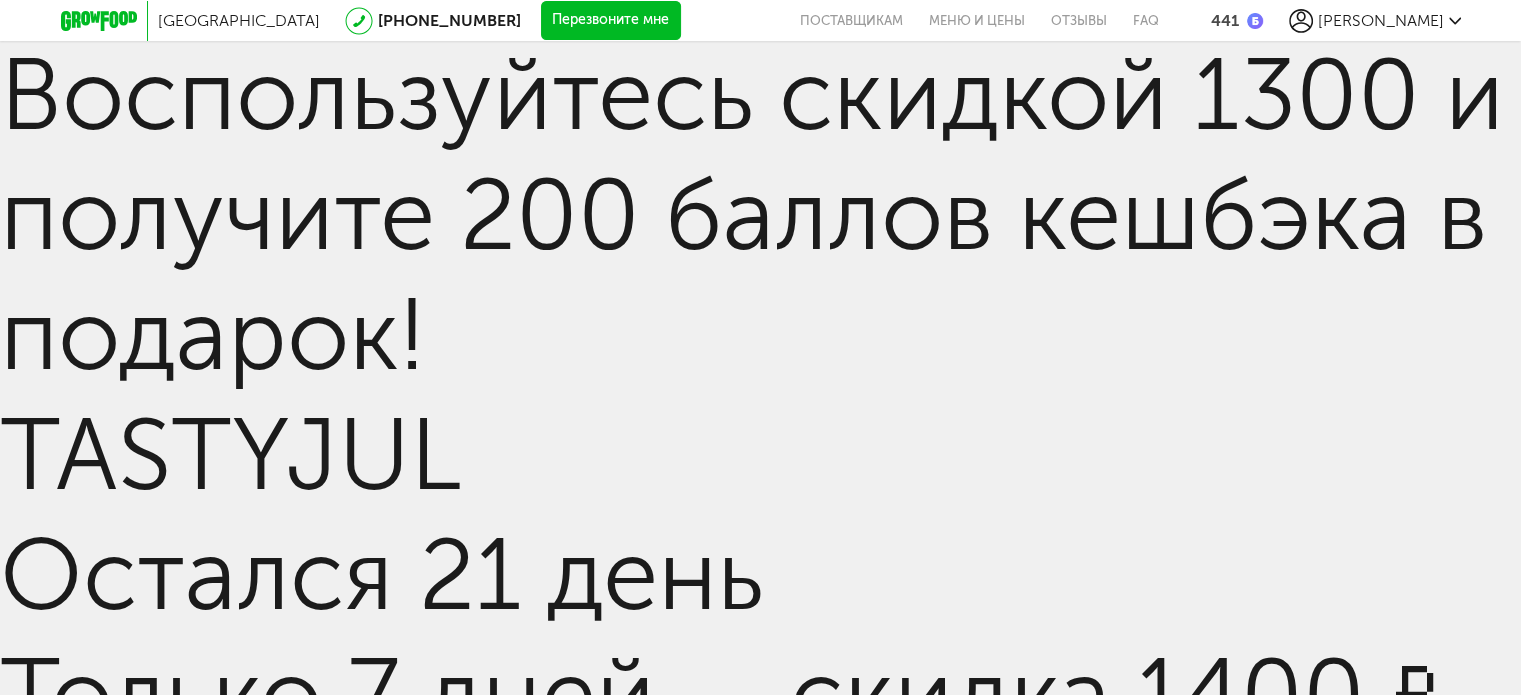 scroll, scrollTop: 492, scrollLeft: 0, axis: vertical 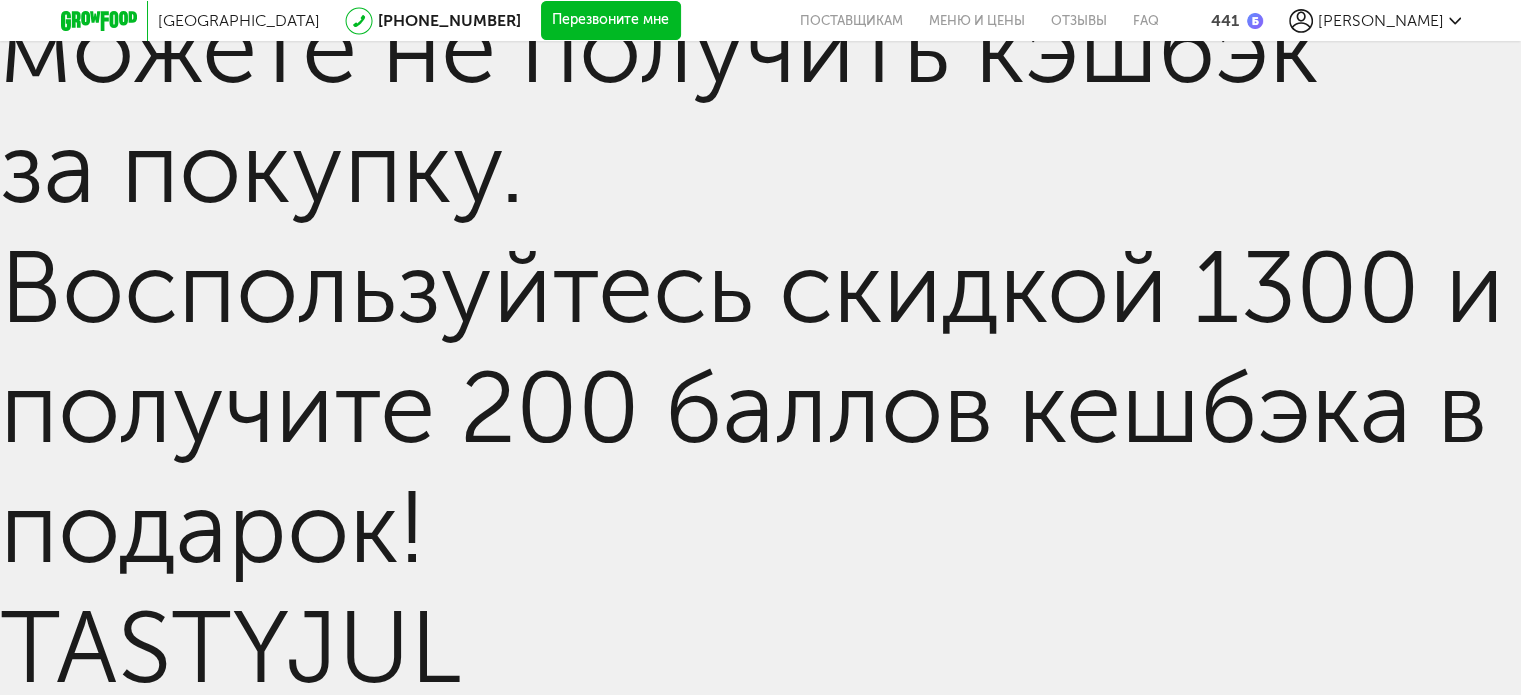 click on "сб 12.07" at bounding box center [982, 3196] 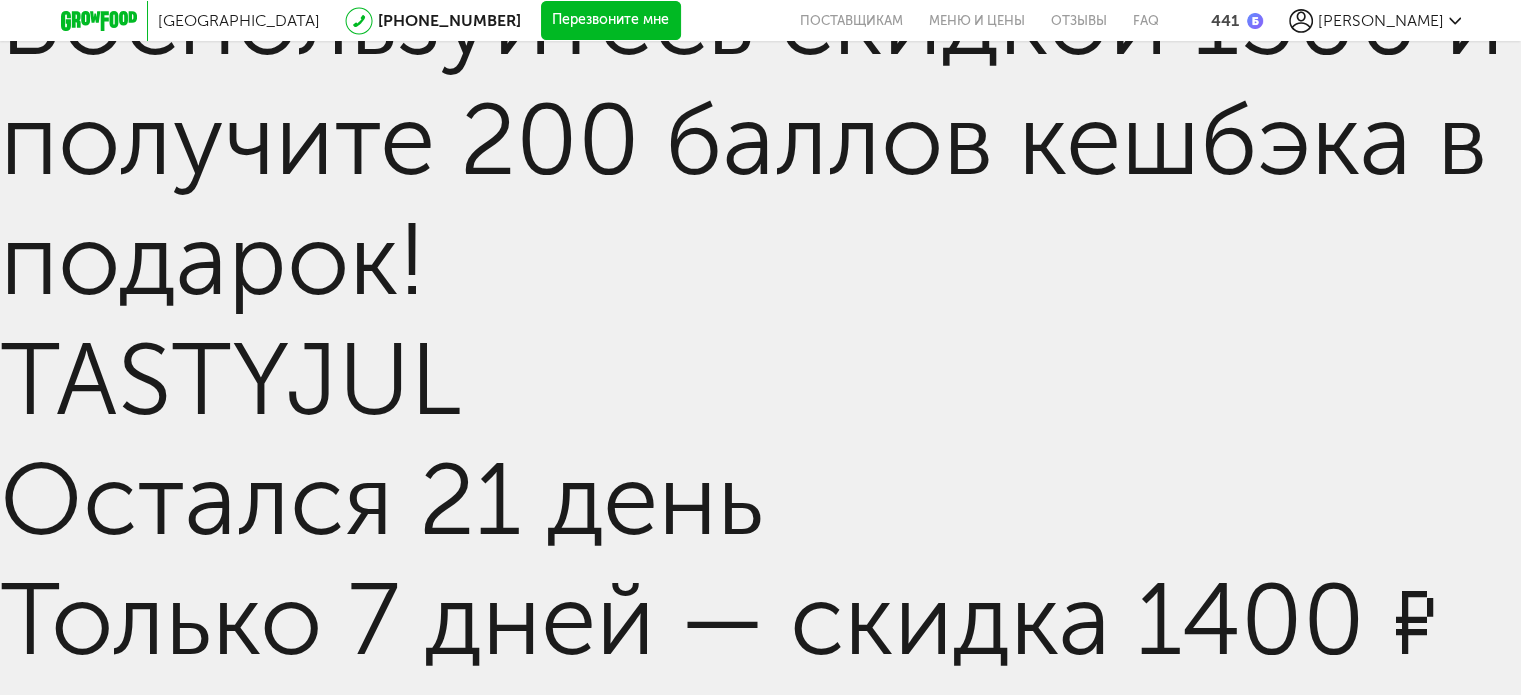 scroll, scrollTop: 492, scrollLeft: 0, axis: vertical 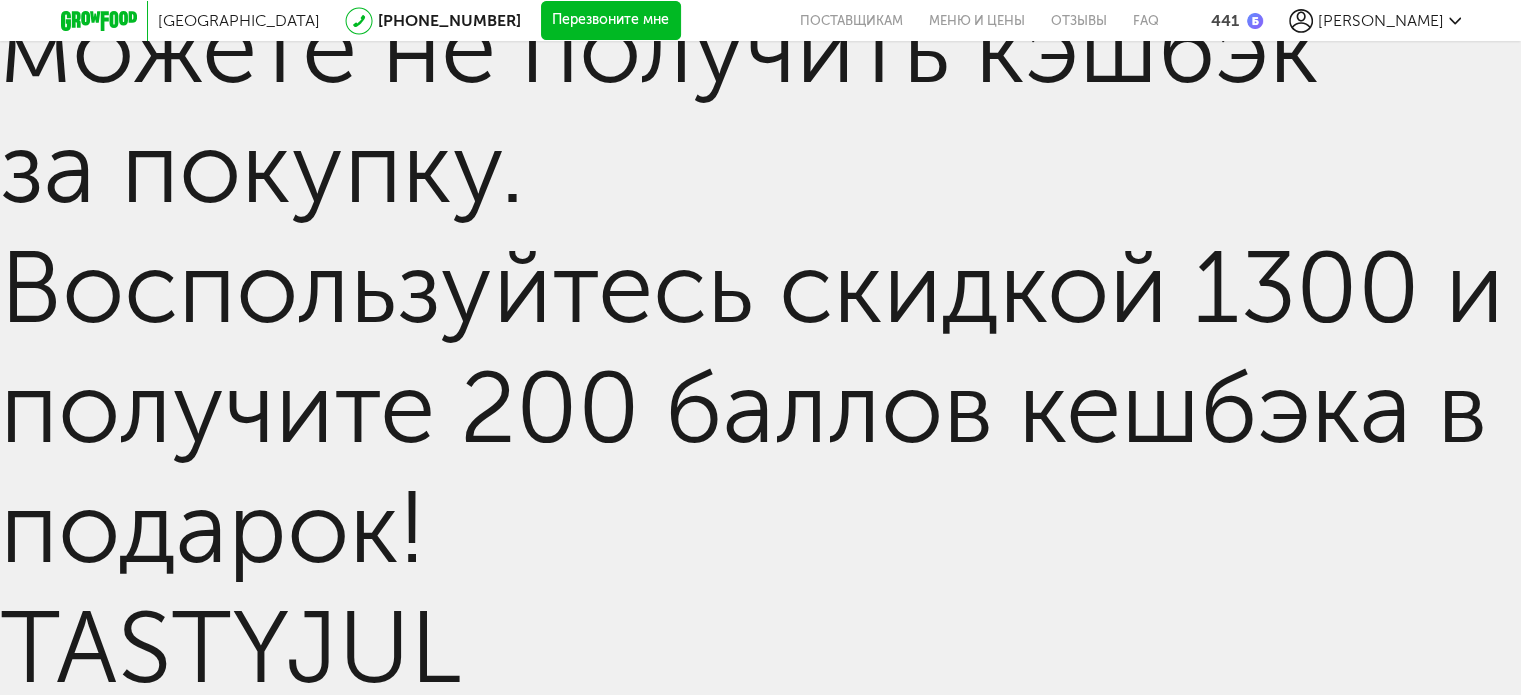click on "вс 13.07" at bounding box center [1128, 3196] 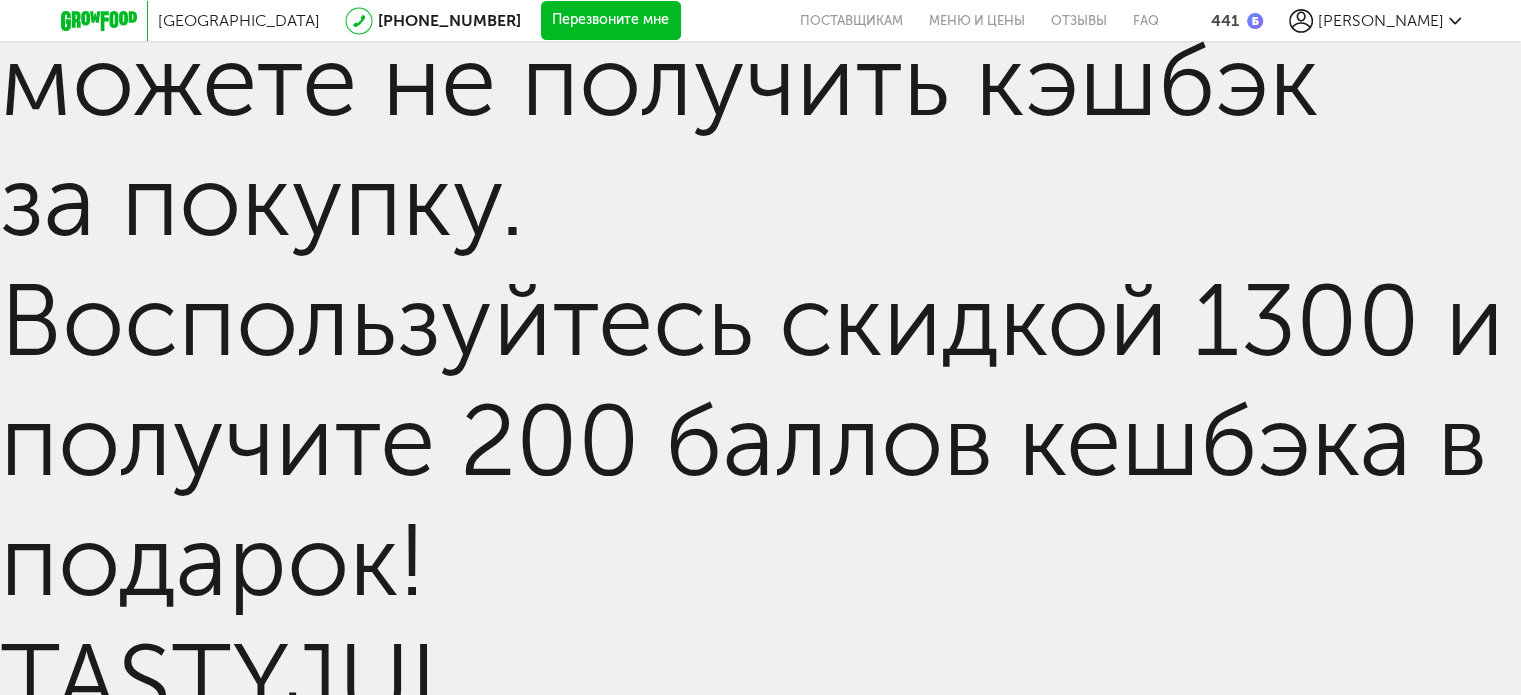 scroll, scrollTop: 192, scrollLeft: 0, axis: vertical 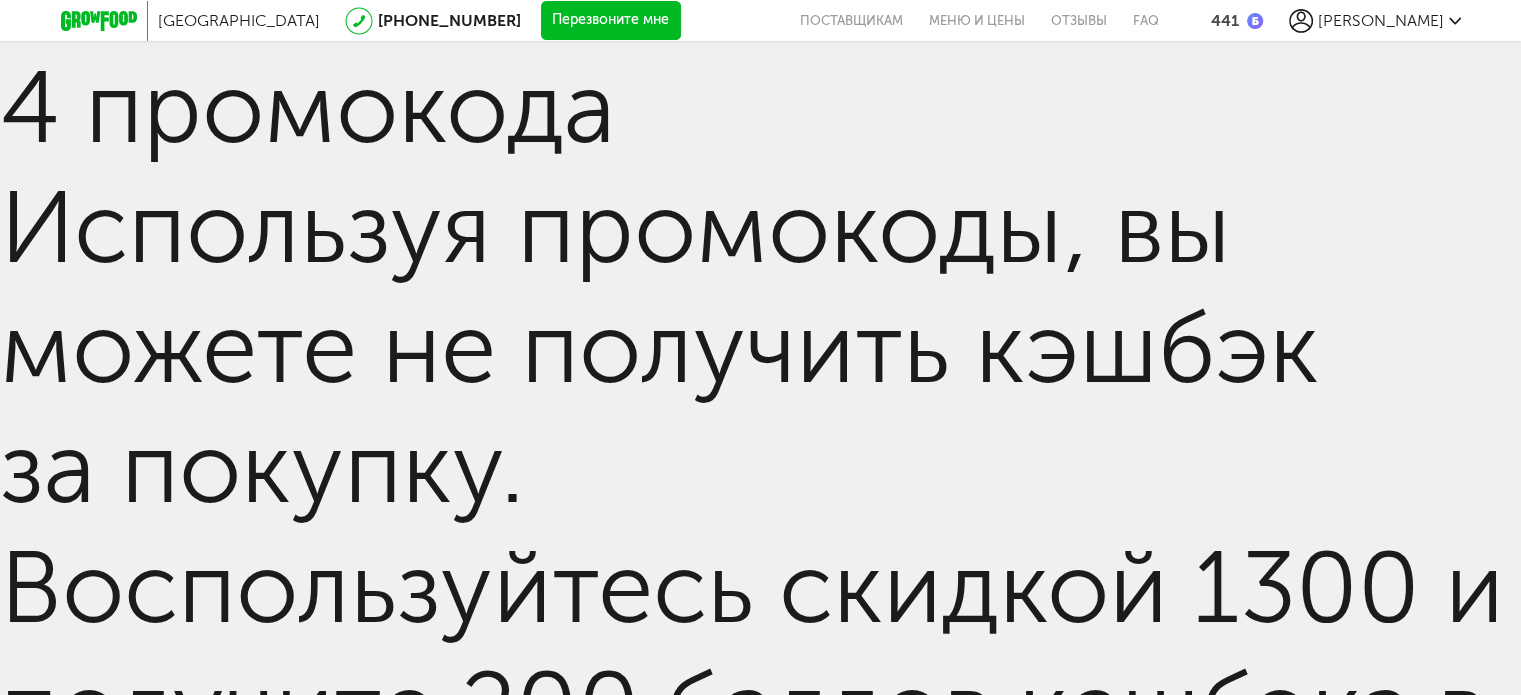 click on "пн 14.07" at bounding box center (1275, 3496) 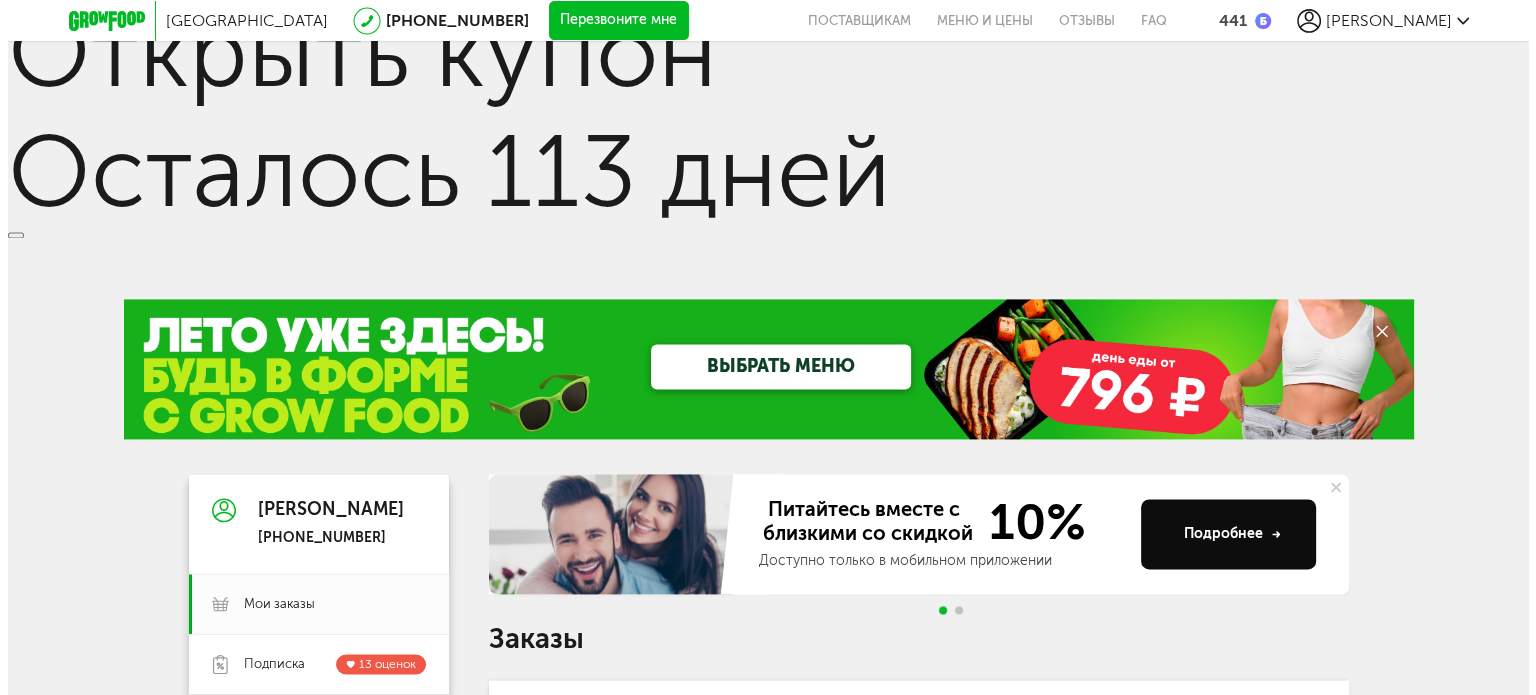 scroll, scrollTop: 2692, scrollLeft: 0, axis: vertical 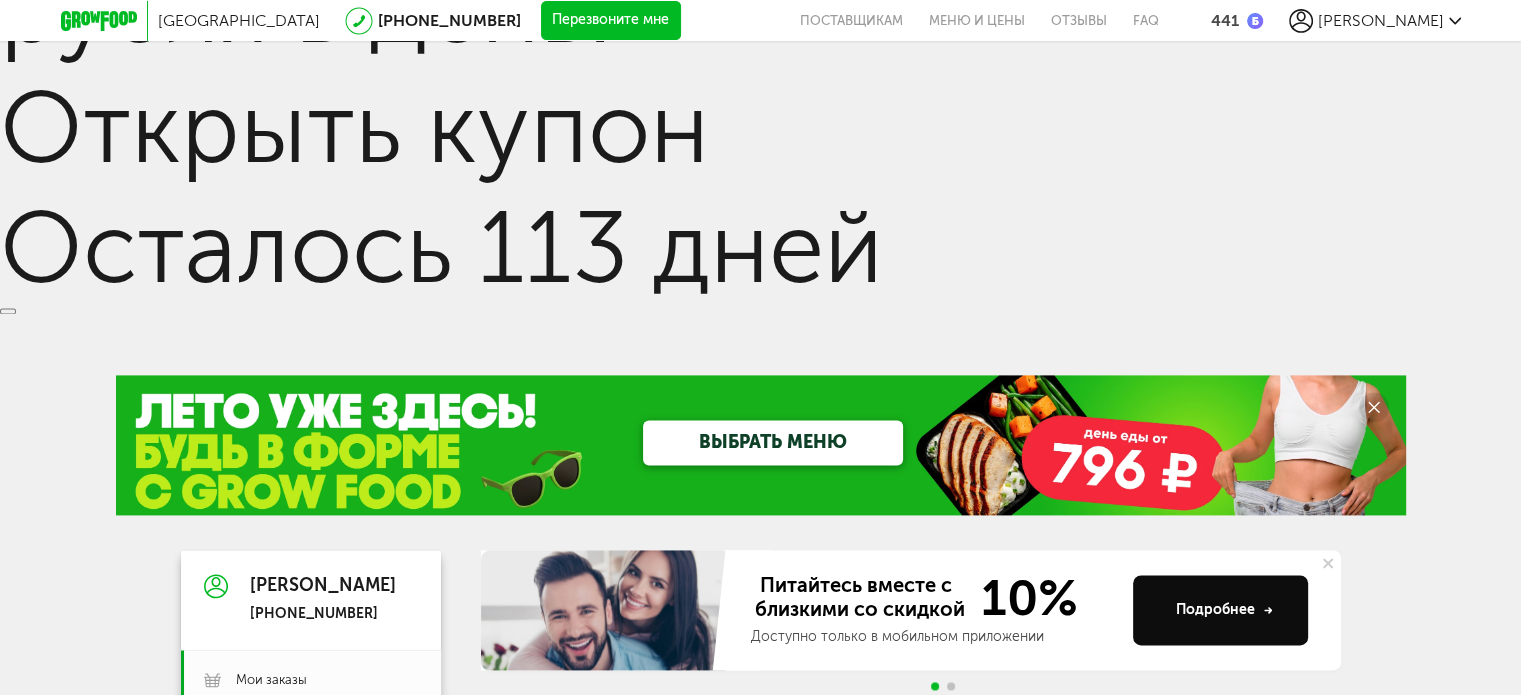 click on "Изменить приемы" at bounding box center (675, 3317) 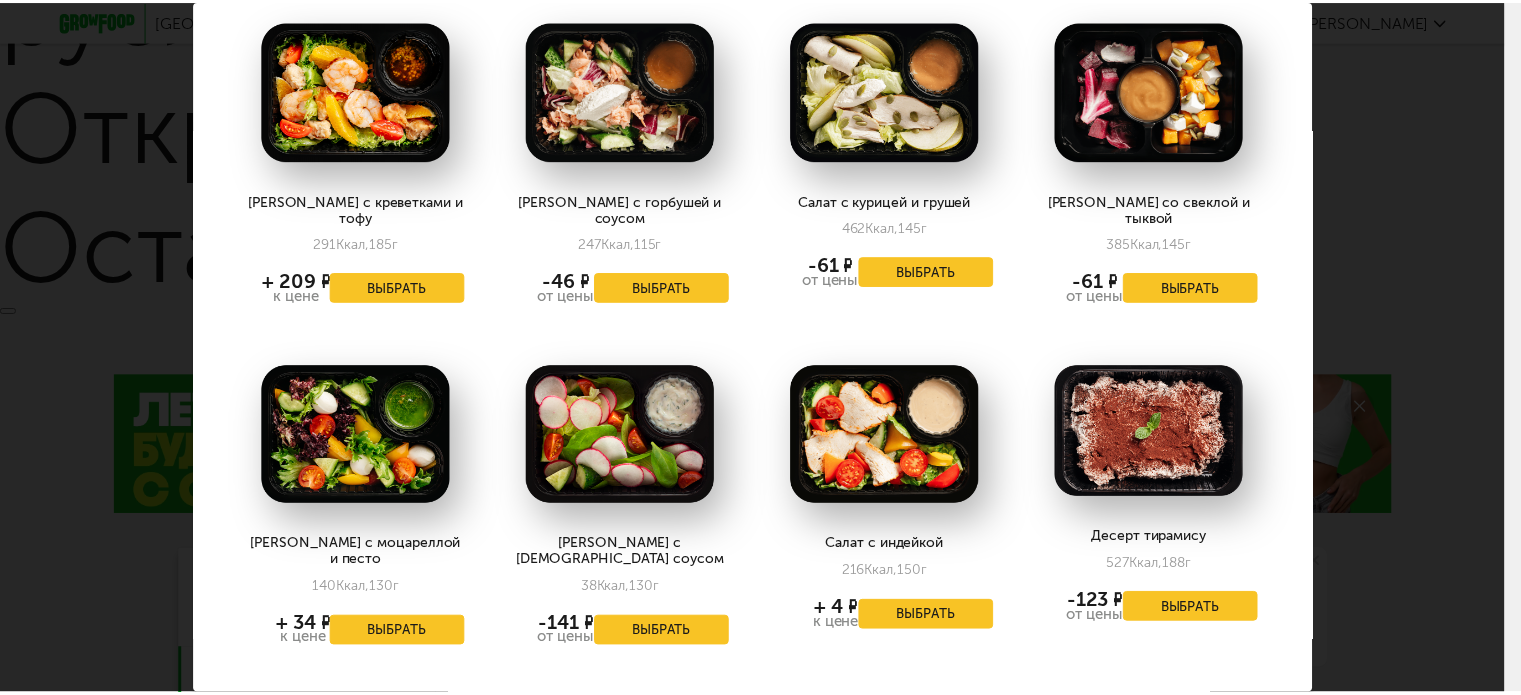 scroll, scrollTop: 1170, scrollLeft: 0, axis: vertical 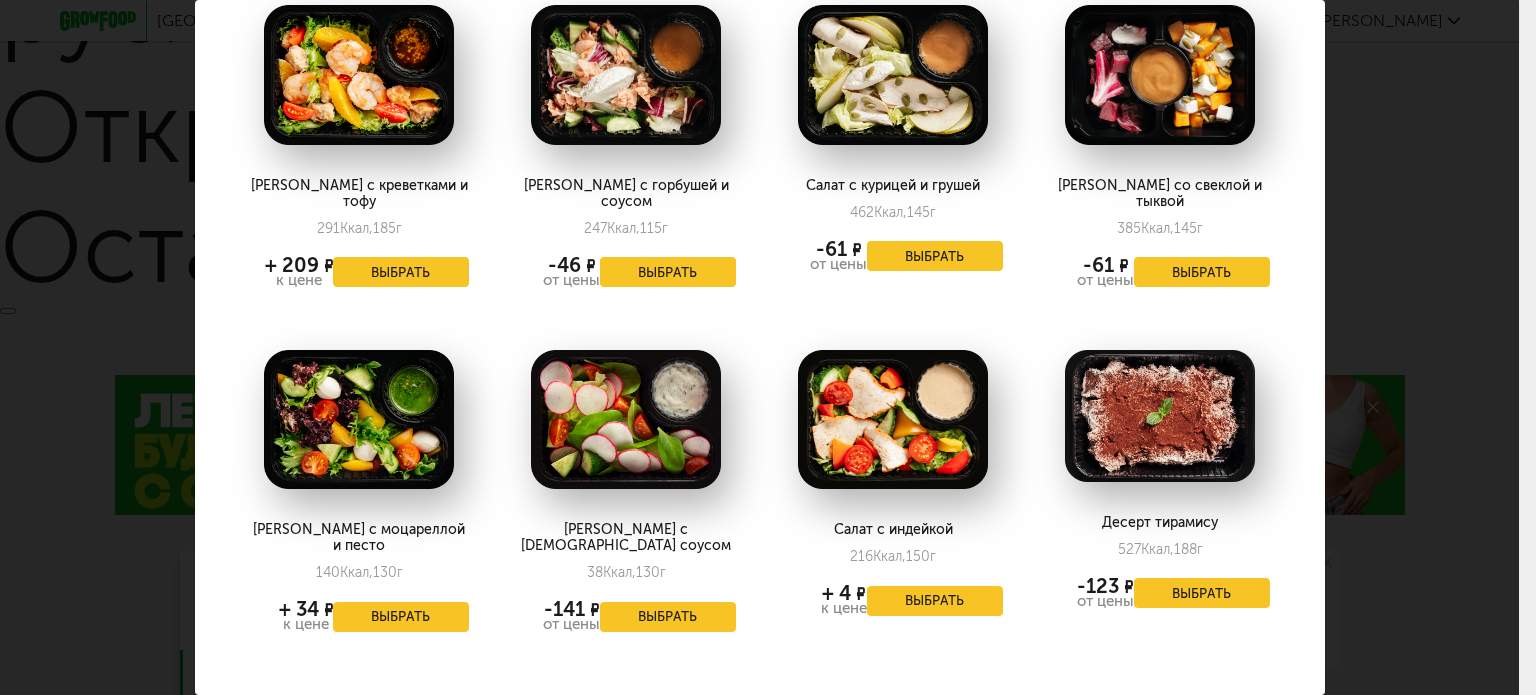 click on "Выберите полдники на [DATE] 14.07
Десерт с медовыми орехами
350  Ккал,
166  г
-44 ₽
от цены         Выбрать             Нежный крем с фруктами
150  Ккал,
176  г
-65 ₽
от цены         Выбрать             Салат с тунцом и свеклой
221  Ккал,
158  г
-65 ₽
от цены         Выбрать             Пряный салат с курицей
166  Ккал,
142  г     +
17 ₽
к цене       Выбрать             Цезарь с ржаными гренками
190  Ккал,
134  г
-44 ₽
от цены         Выбрать             Салат из свеклы с огурцами   г" at bounding box center [759, 347] 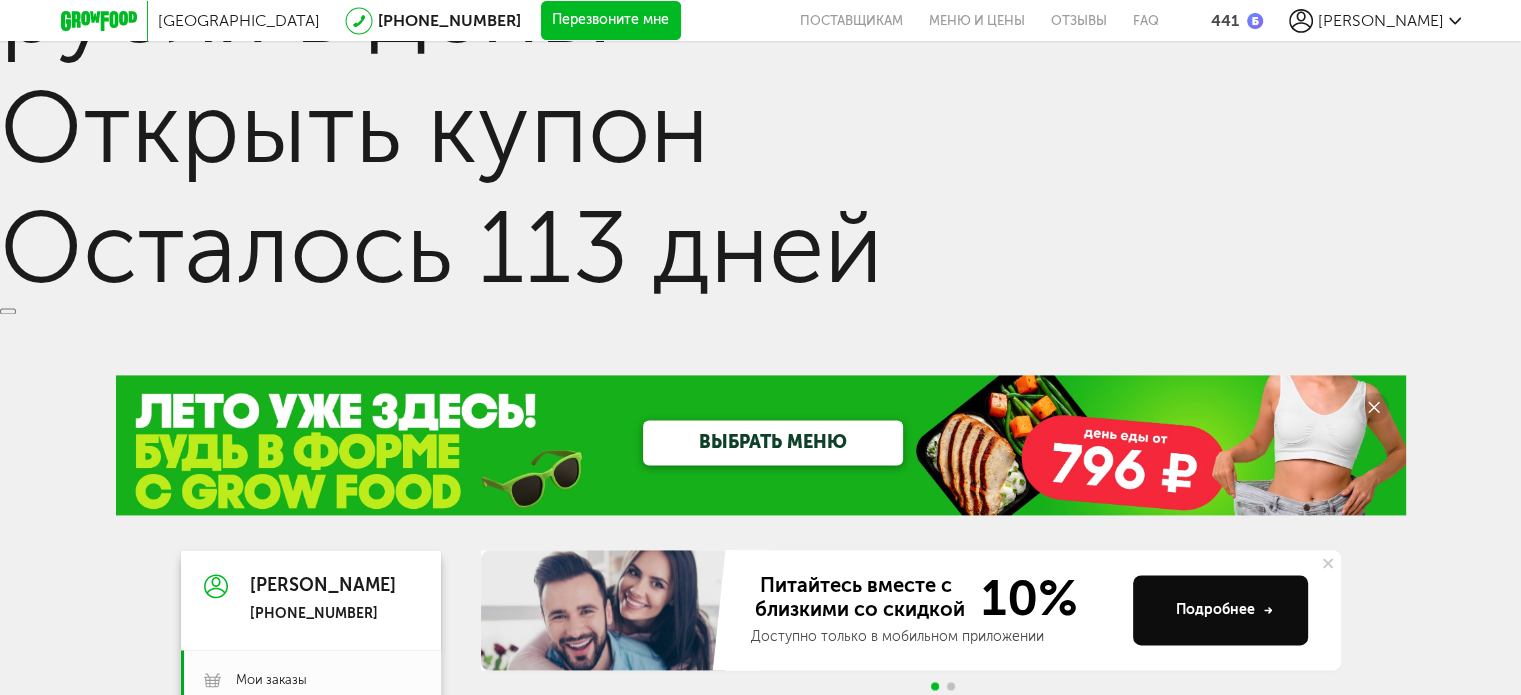drag, startPoint x: 705, startPoint y: 383, endPoint x: 808, endPoint y: 461, distance: 129.2014 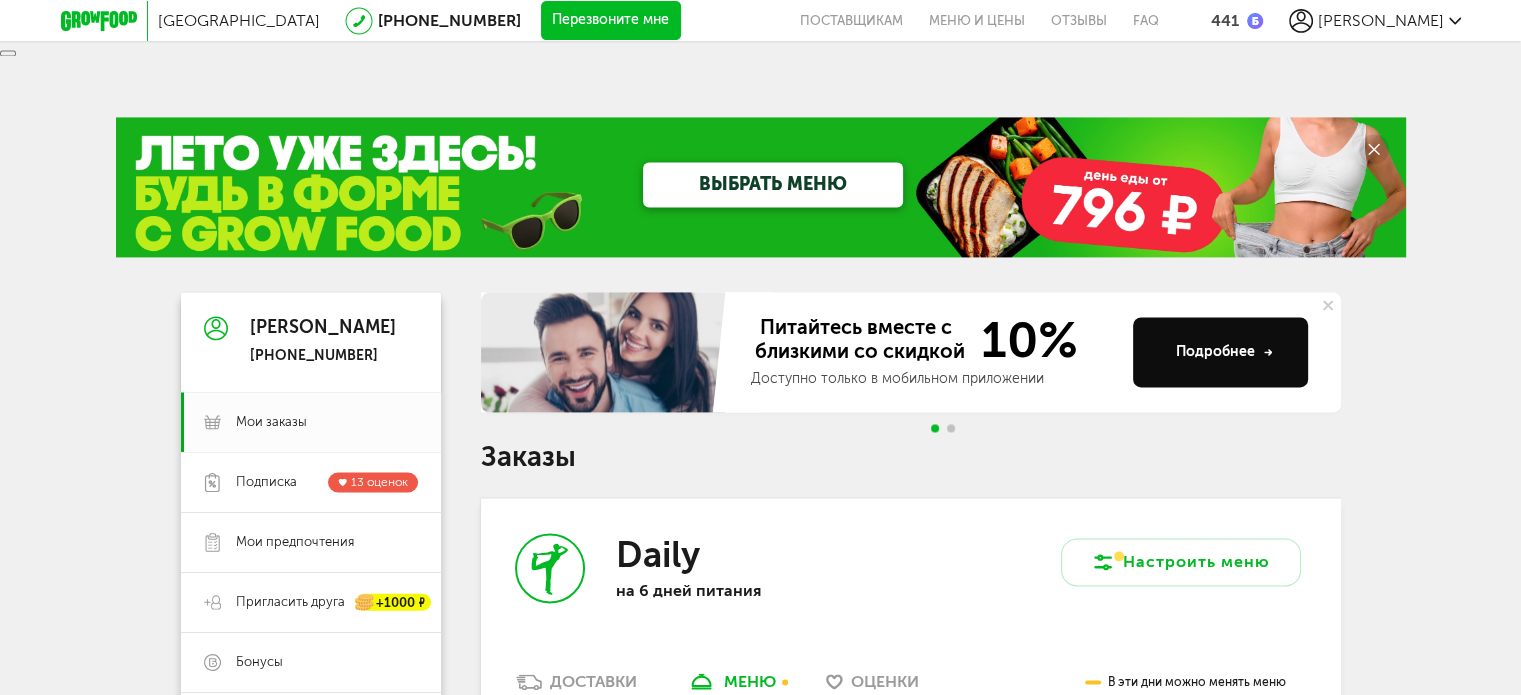 scroll, scrollTop: 2892, scrollLeft: 0, axis: vertical 